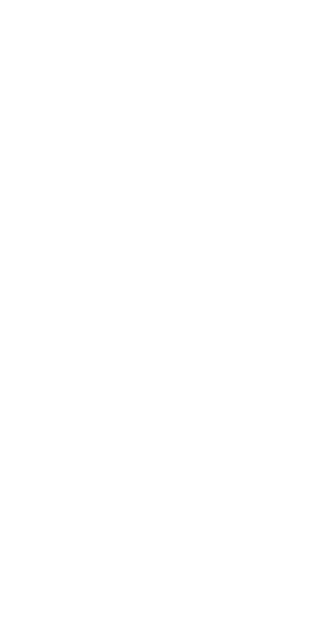 scroll, scrollTop: 0, scrollLeft: 0, axis: both 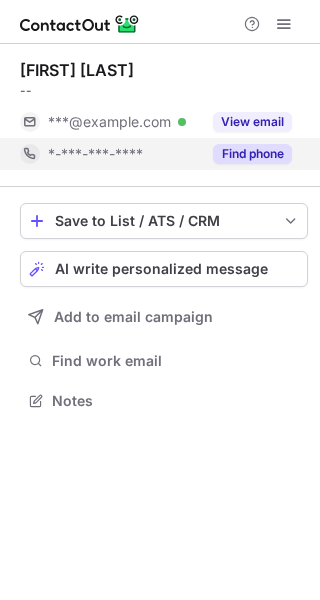click on "Find phone" at bounding box center (252, 154) 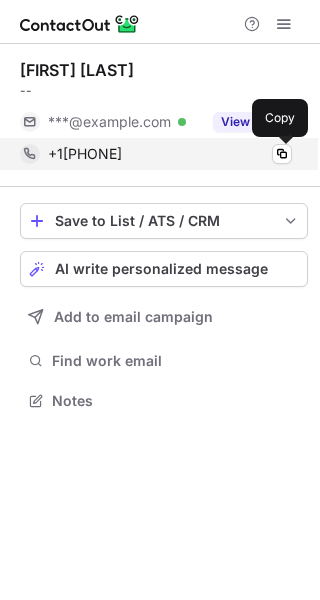 click at bounding box center (282, 154) 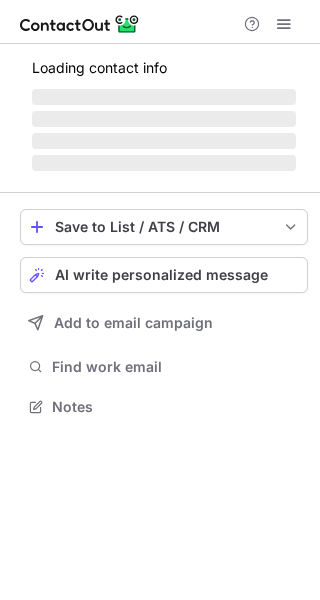 scroll, scrollTop: 0, scrollLeft: 0, axis: both 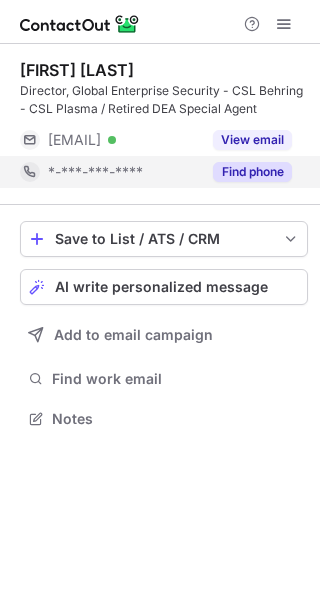 click on "Find phone" at bounding box center [252, 172] 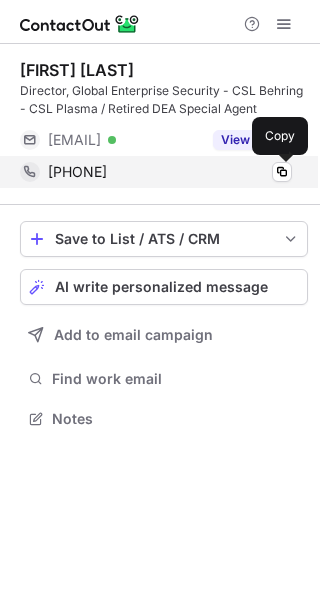 drag, startPoint x: 277, startPoint y: 169, endPoint x: 267, endPoint y: 176, distance: 12.206555 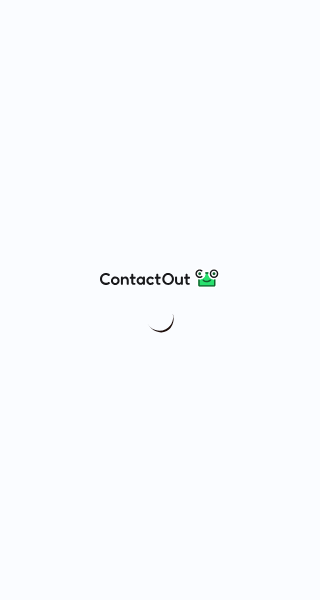 scroll, scrollTop: 0, scrollLeft: 0, axis: both 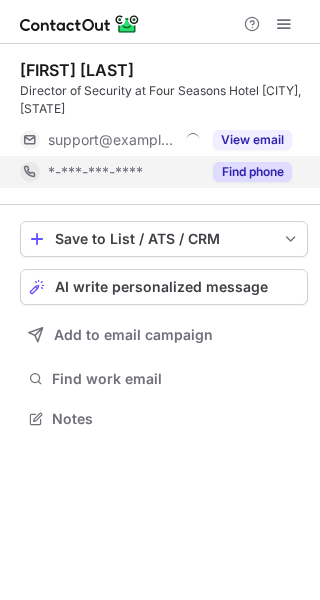 click on "Find phone" at bounding box center [252, 172] 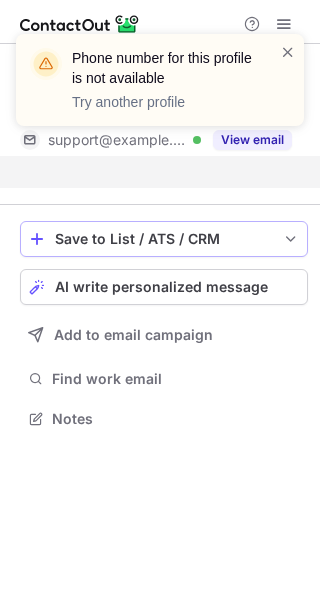 scroll, scrollTop: 373, scrollLeft: 320, axis: both 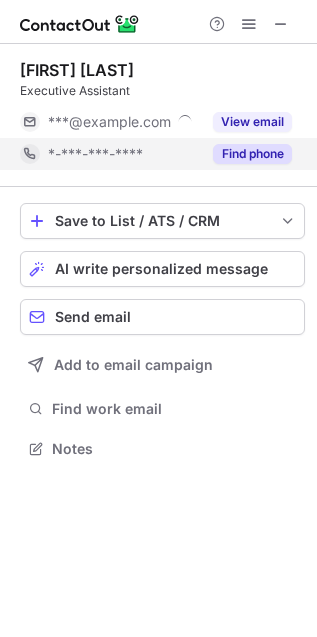 click on "Find phone" at bounding box center [252, 154] 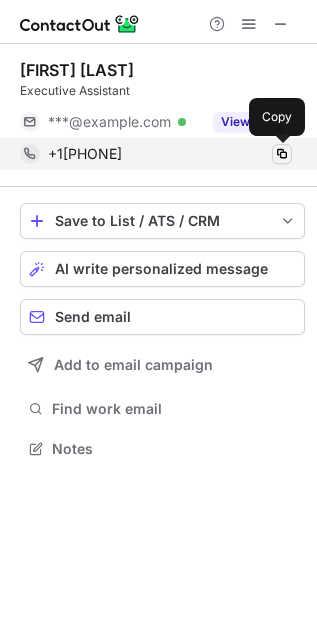 click at bounding box center [282, 154] 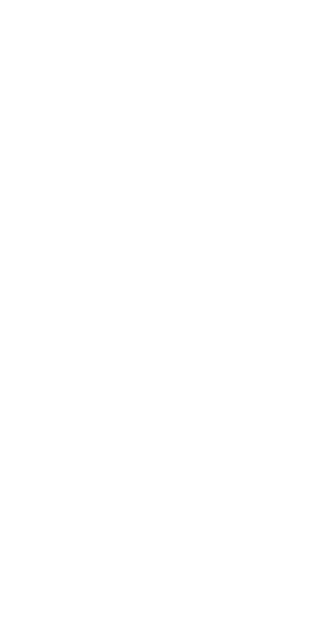 scroll, scrollTop: 0, scrollLeft: 0, axis: both 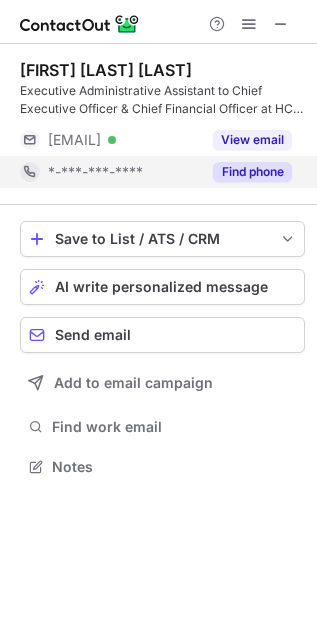 click on "Find phone" at bounding box center (252, 172) 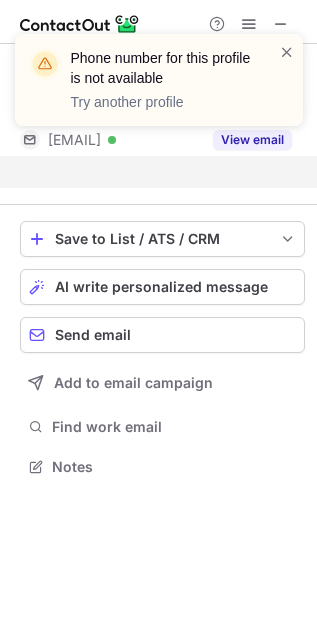 scroll, scrollTop: 421, scrollLeft: 317, axis: both 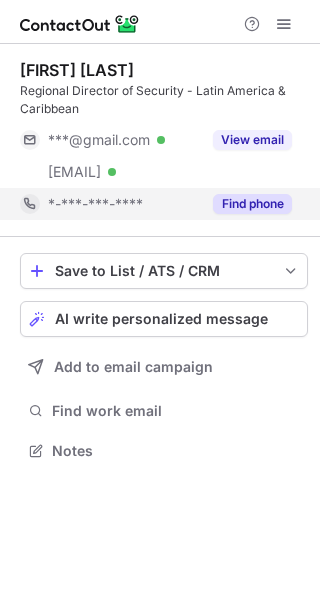 click on "Find phone" at bounding box center (252, 204) 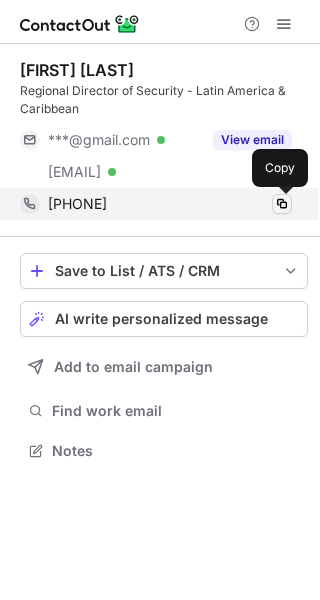 click at bounding box center (282, 204) 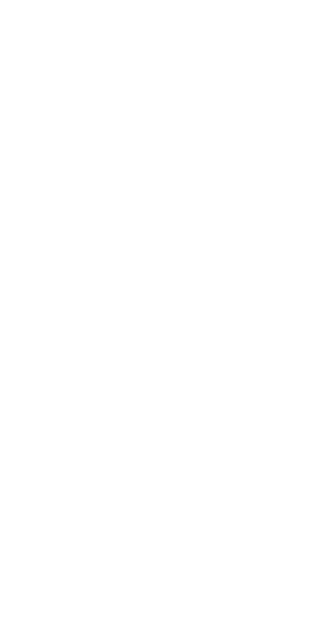 scroll, scrollTop: 0, scrollLeft: 0, axis: both 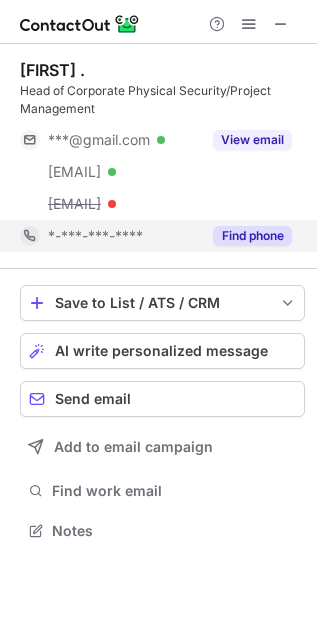 click on "Find phone" at bounding box center [252, 236] 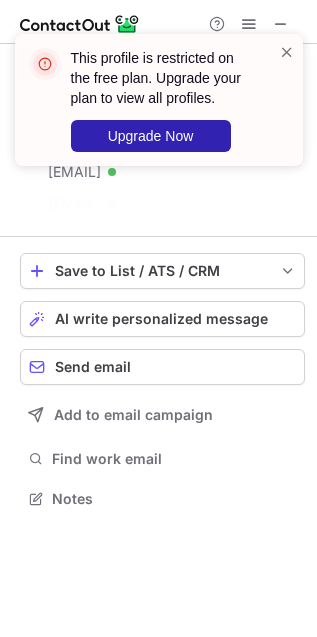 scroll, scrollTop: 452, scrollLeft: 317, axis: both 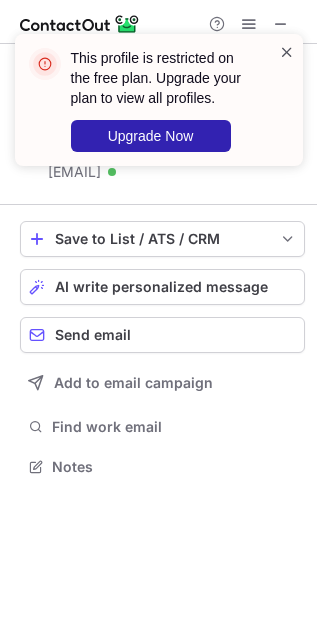 click at bounding box center [287, 52] 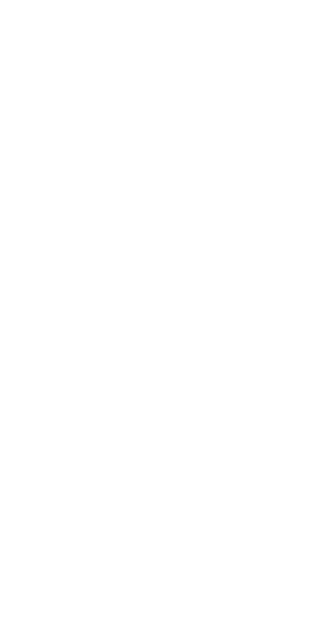 scroll, scrollTop: 0, scrollLeft: 0, axis: both 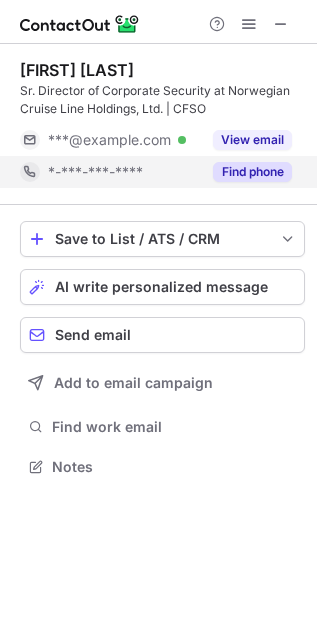 click on "Find phone" at bounding box center (252, 172) 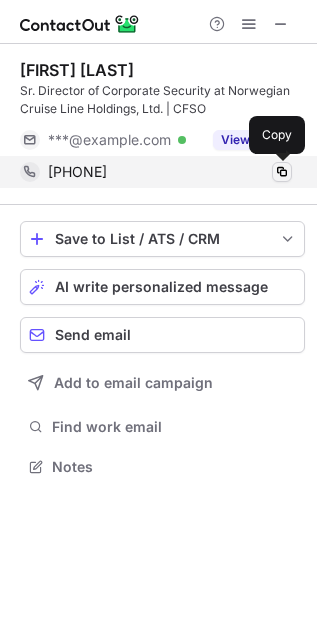click at bounding box center (282, 172) 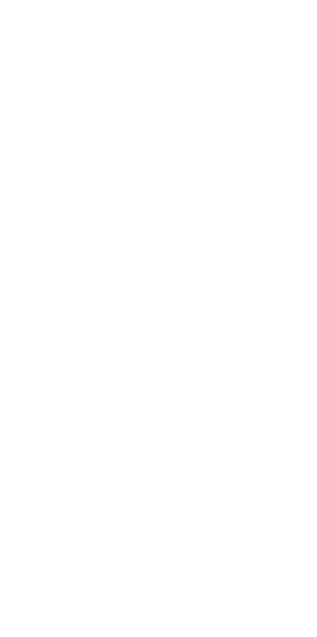 scroll, scrollTop: 0, scrollLeft: 0, axis: both 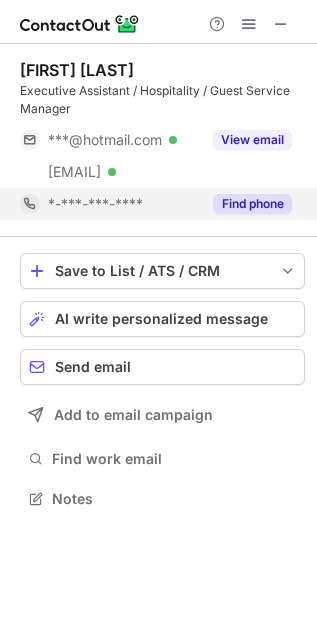 click on "Find phone" at bounding box center (252, 204) 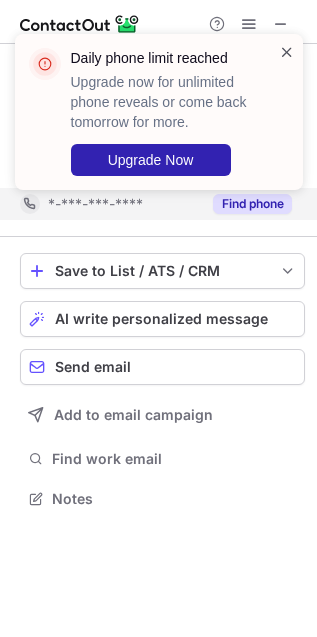 drag, startPoint x: 280, startPoint y: 52, endPoint x: 280, endPoint y: 41, distance: 11 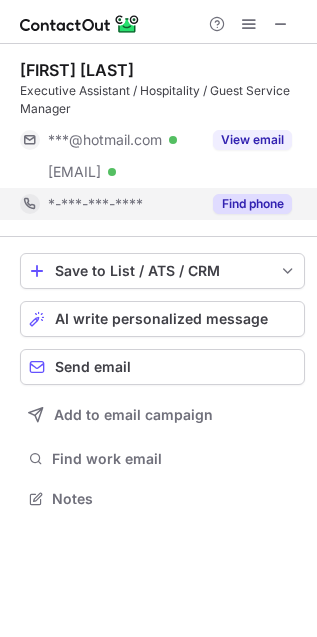 click on "Daily phone limit reached Upgrade now for unlimited phone reveals or come back tomorrow for more. Upgrade Now" at bounding box center (159, 120) 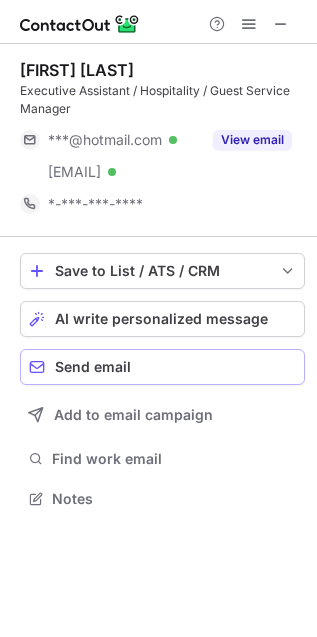 scroll, scrollTop: 10, scrollLeft: 10, axis: both 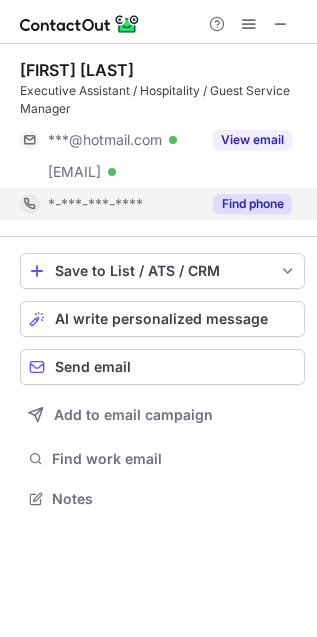 click on "Find phone" at bounding box center [252, 204] 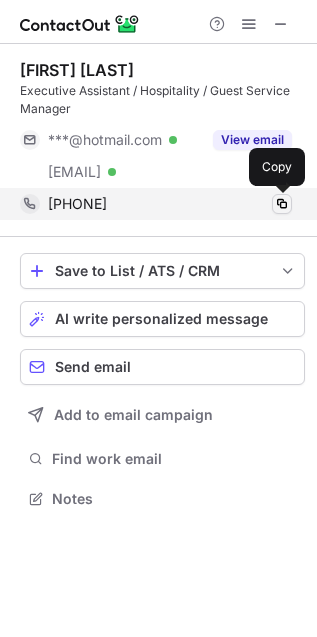 click at bounding box center (282, 204) 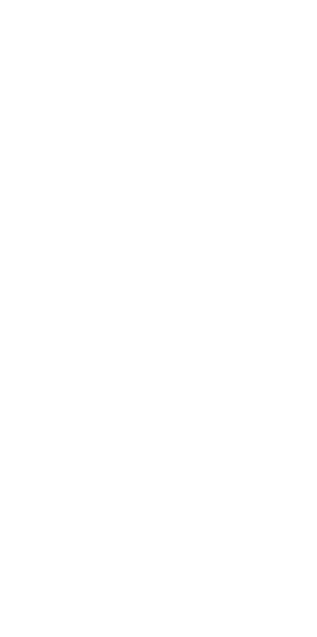 scroll, scrollTop: 0, scrollLeft: 0, axis: both 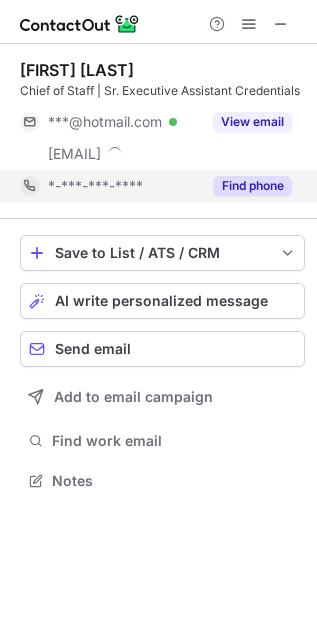 click on "Find phone" at bounding box center (252, 186) 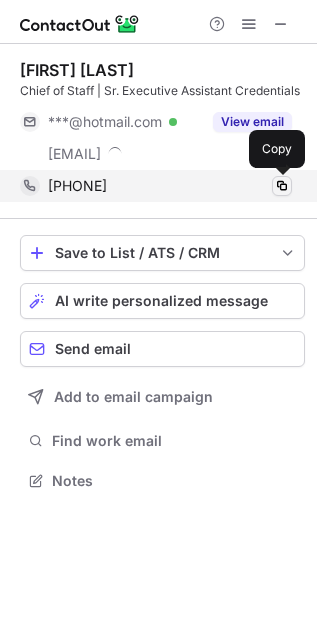 click at bounding box center (282, 186) 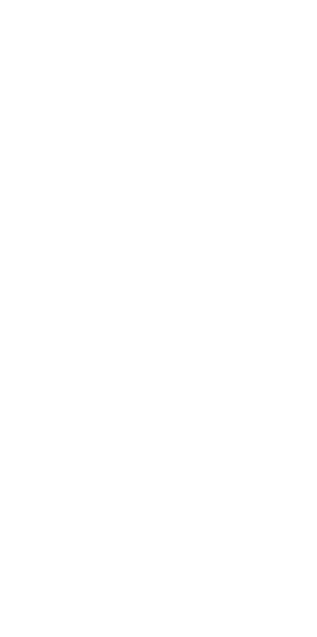 scroll, scrollTop: 0, scrollLeft: 0, axis: both 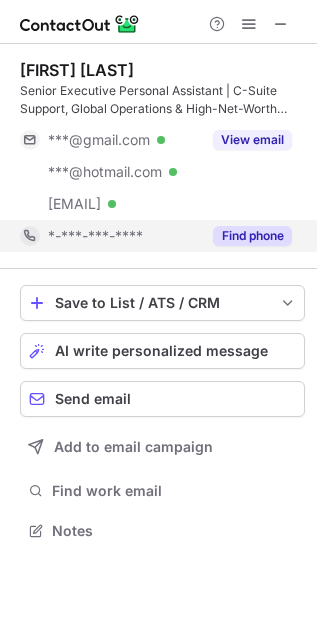 click on "Find phone" at bounding box center [252, 236] 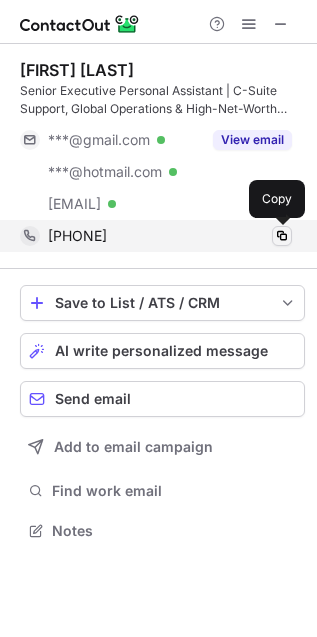 click at bounding box center (282, 236) 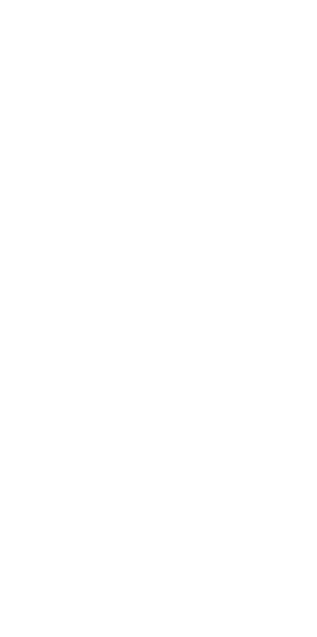 scroll, scrollTop: 0, scrollLeft: 0, axis: both 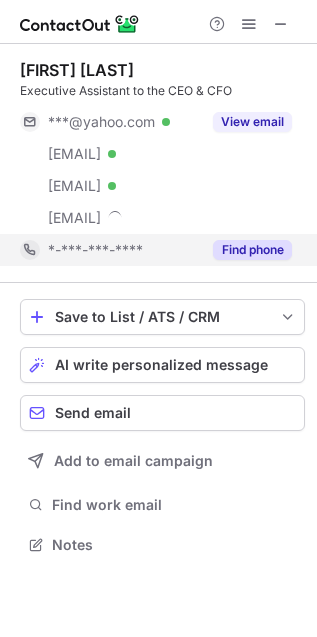 click on "Find phone" at bounding box center (252, 250) 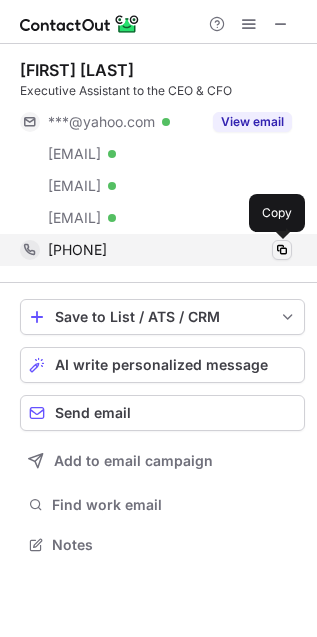 click at bounding box center (282, 250) 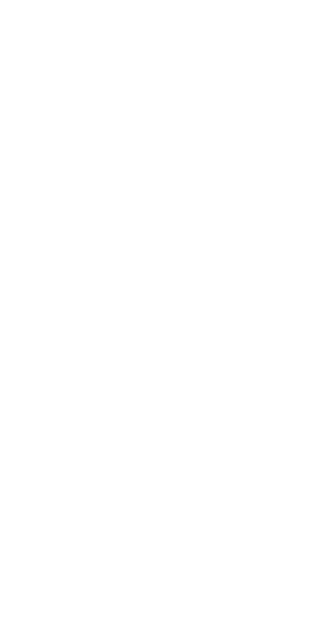 scroll, scrollTop: 0, scrollLeft: 0, axis: both 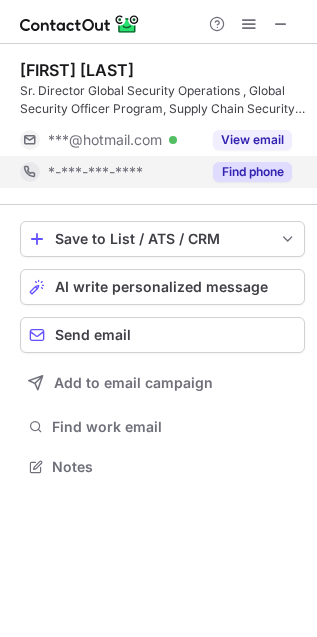 click on "Find phone" at bounding box center (252, 172) 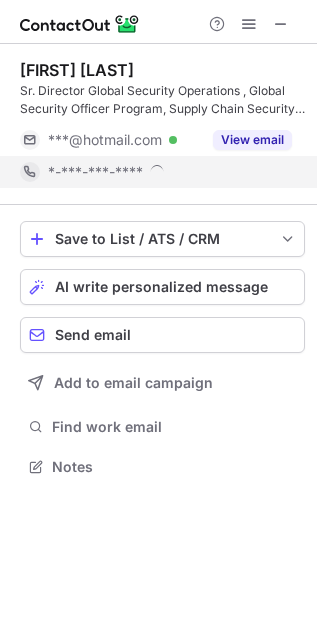 scroll, scrollTop: 10, scrollLeft: 10, axis: both 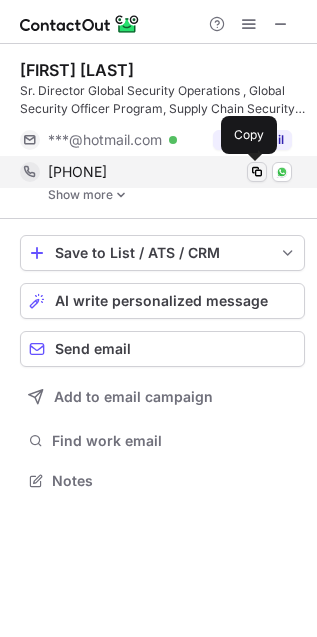 click at bounding box center (257, 172) 